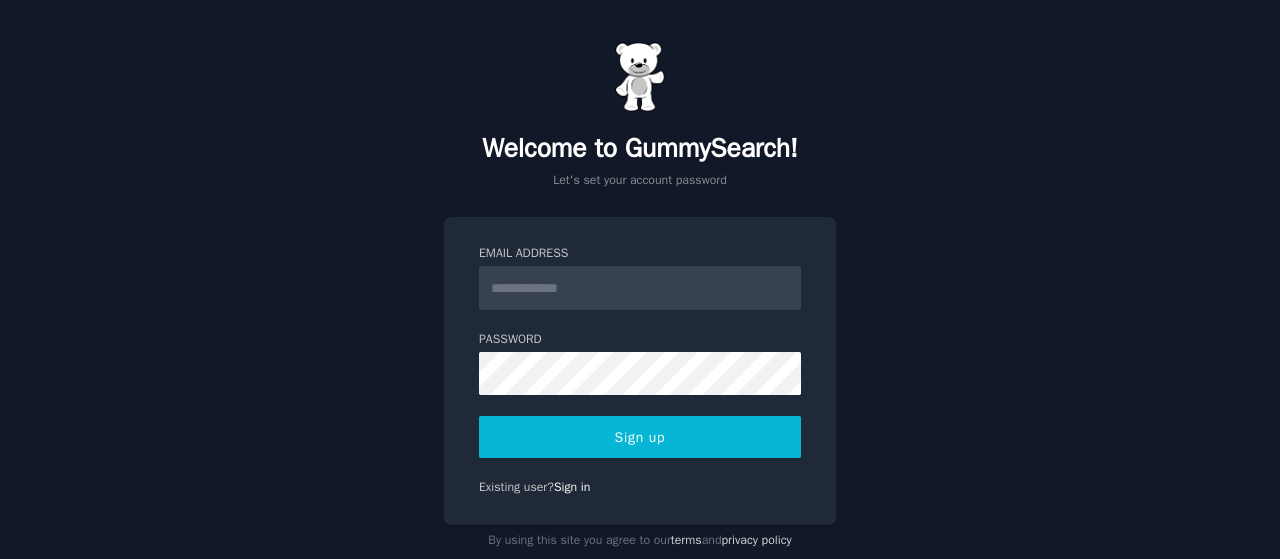 scroll, scrollTop: 0, scrollLeft: 0, axis: both 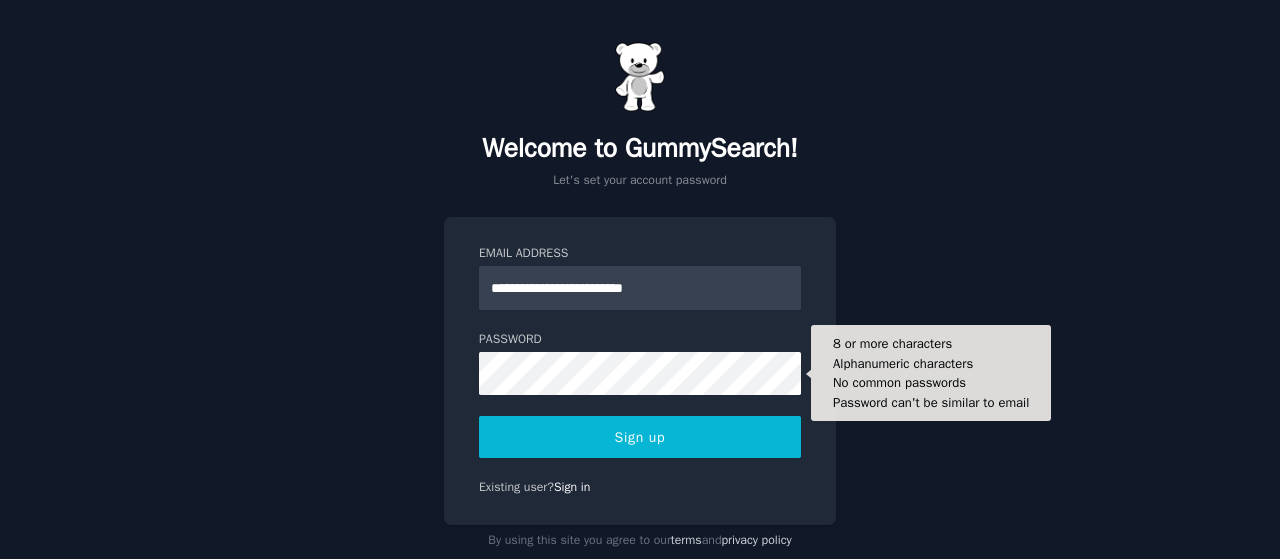 type on "**********" 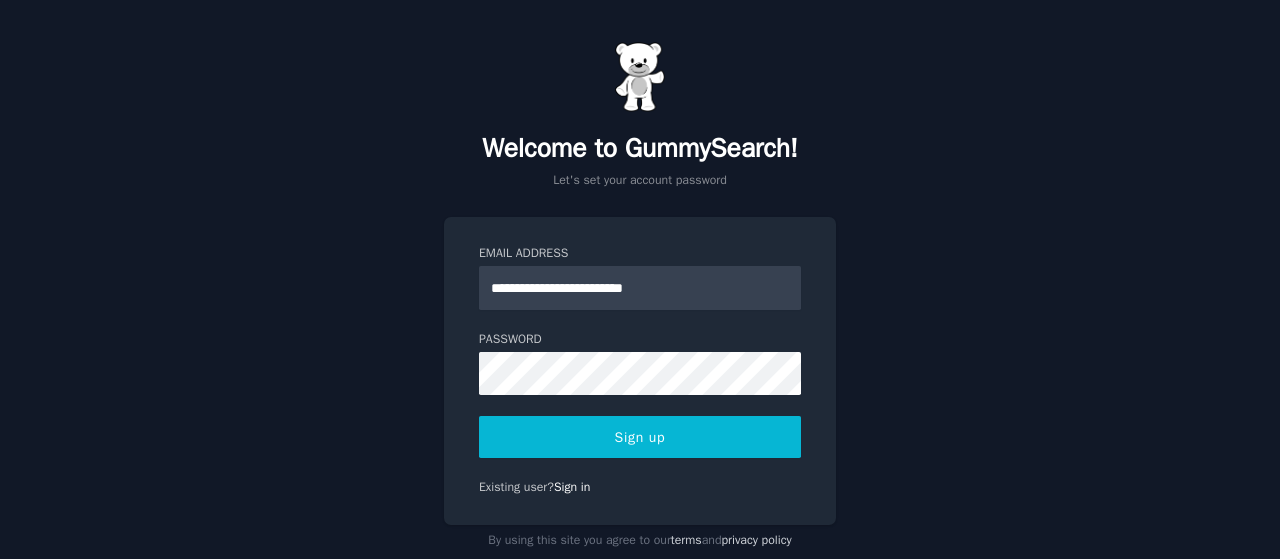 click on "Sign up" at bounding box center (640, 437) 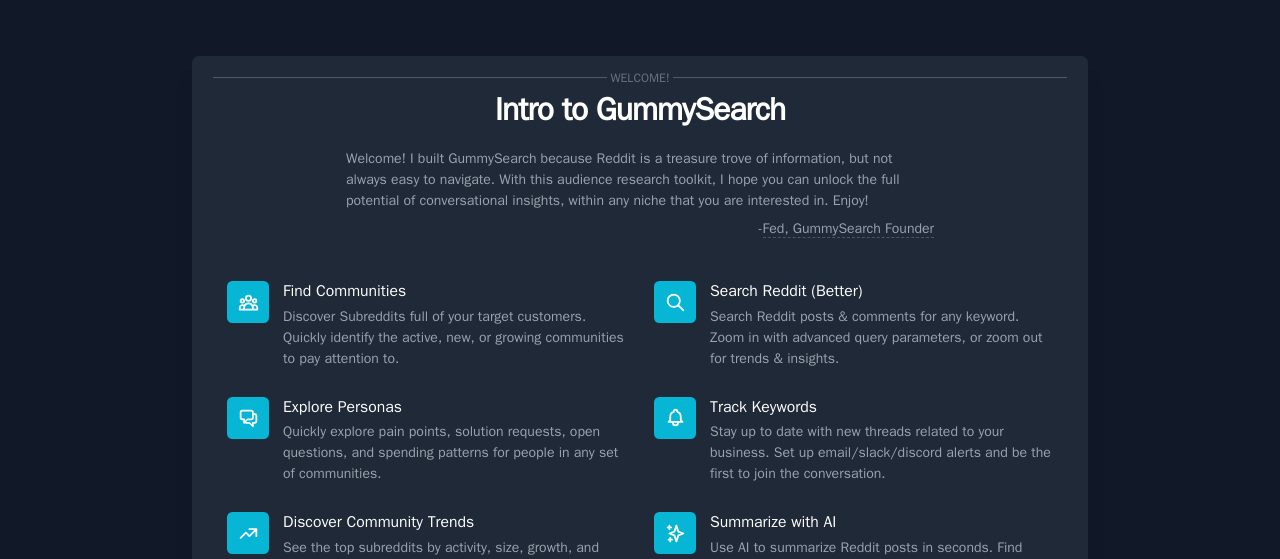 scroll, scrollTop: 0, scrollLeft: 0, axis: both 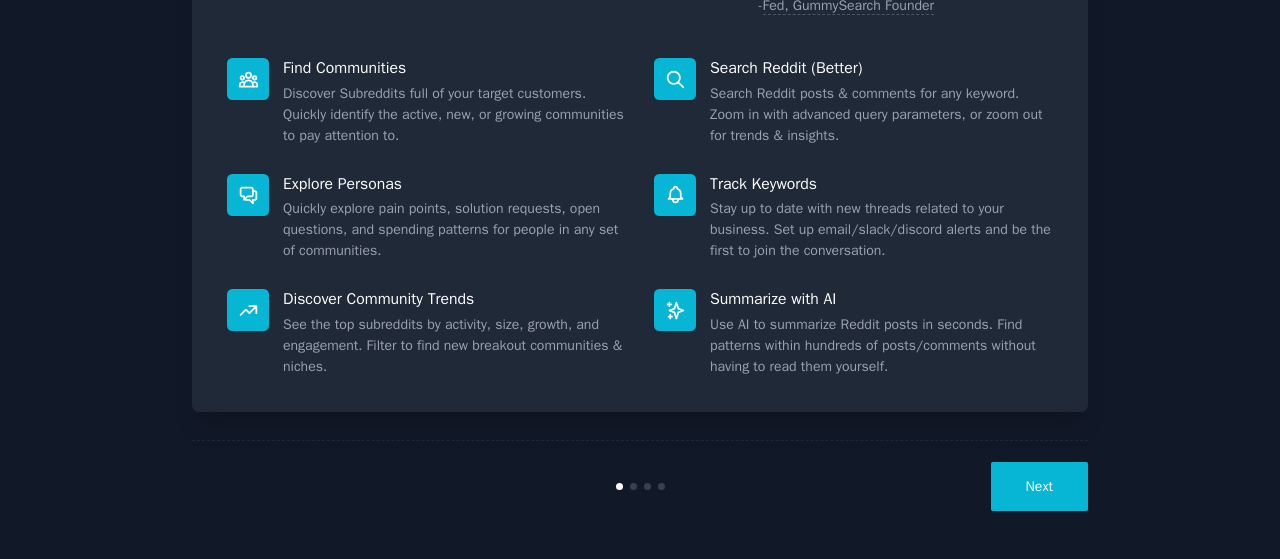 click on "Next" at bounding box center (1039, 486) 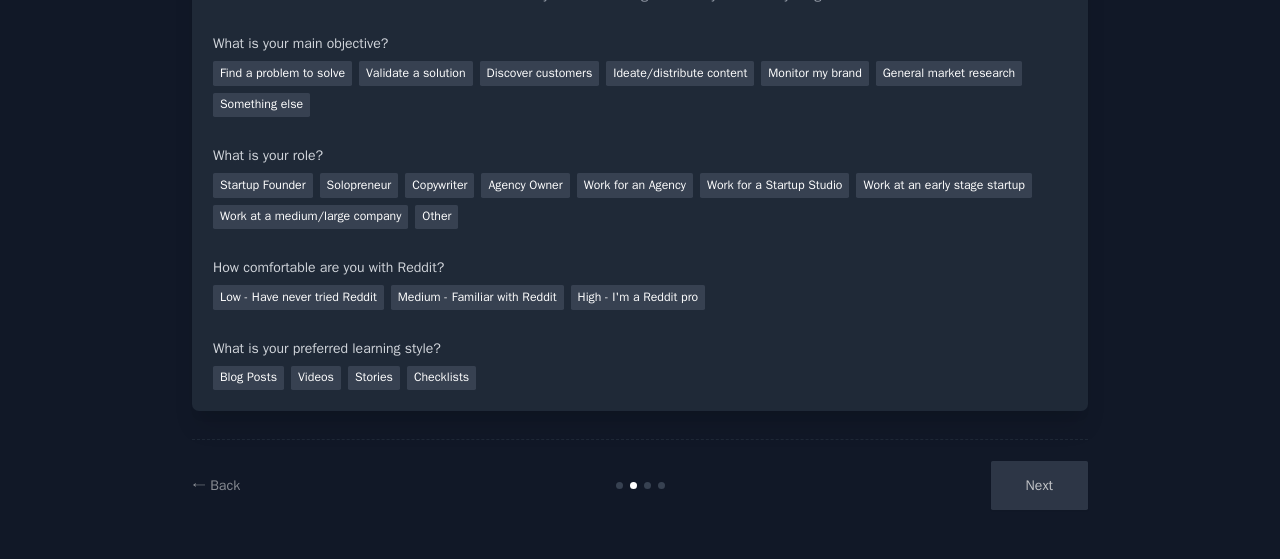 scroll, scrollTop: 156, scrollLeft: 0, axis: vertical 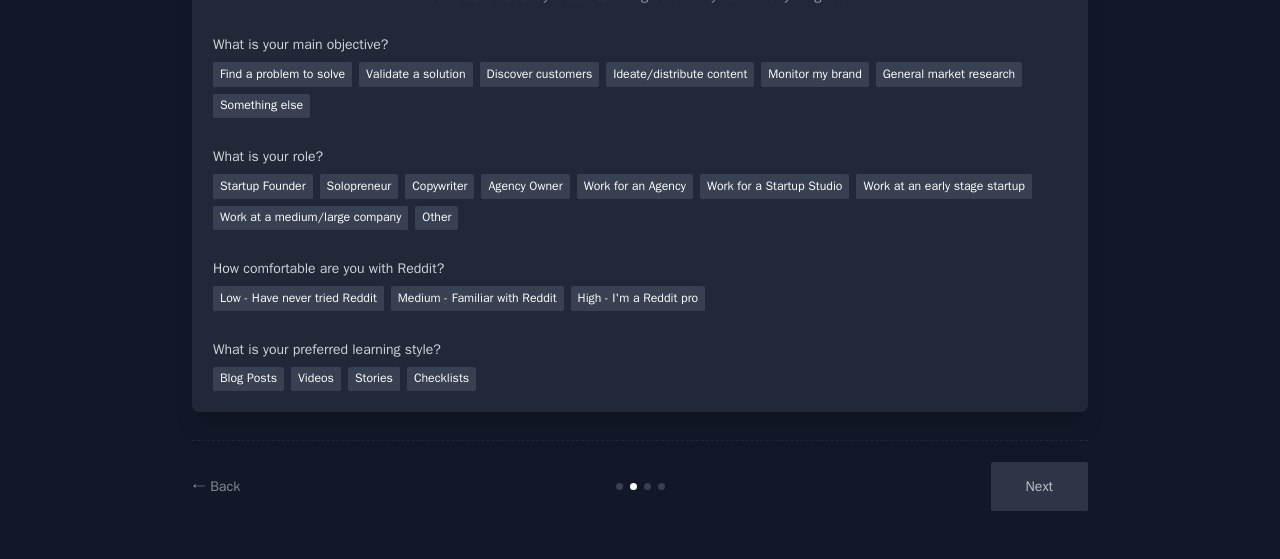 click on "Next" at bounding box center (938, 486) 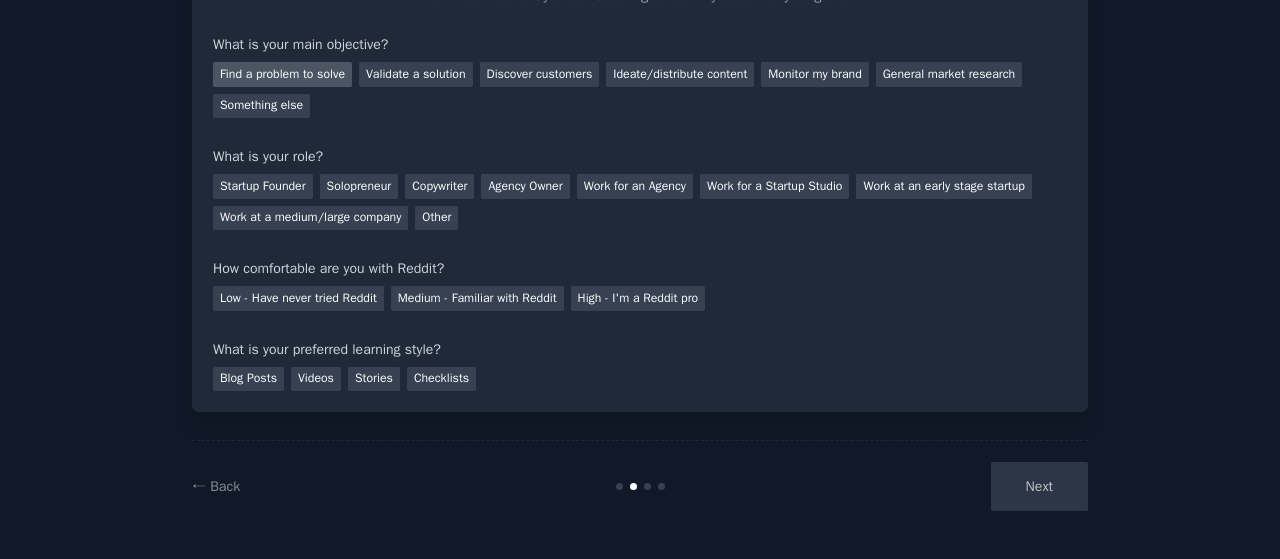 click on "Find a problem to solve" at bounding box center (282, 74) 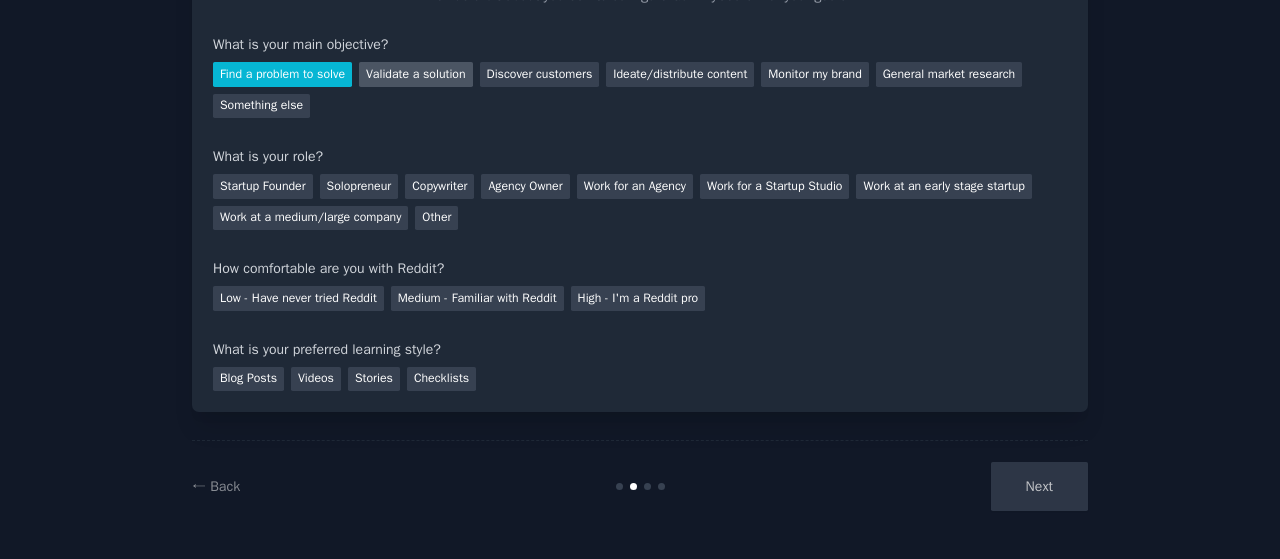 click on "Validate a solution" at bounding box center [416, 74] 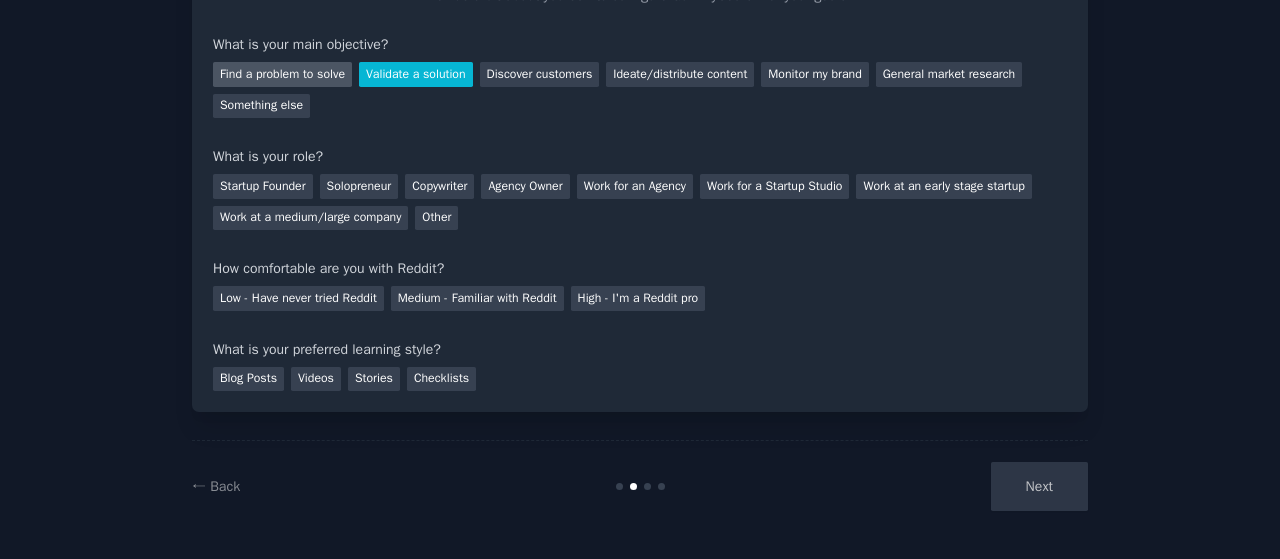 click on "Find a problem to solve" at bounding box center (282, 74) 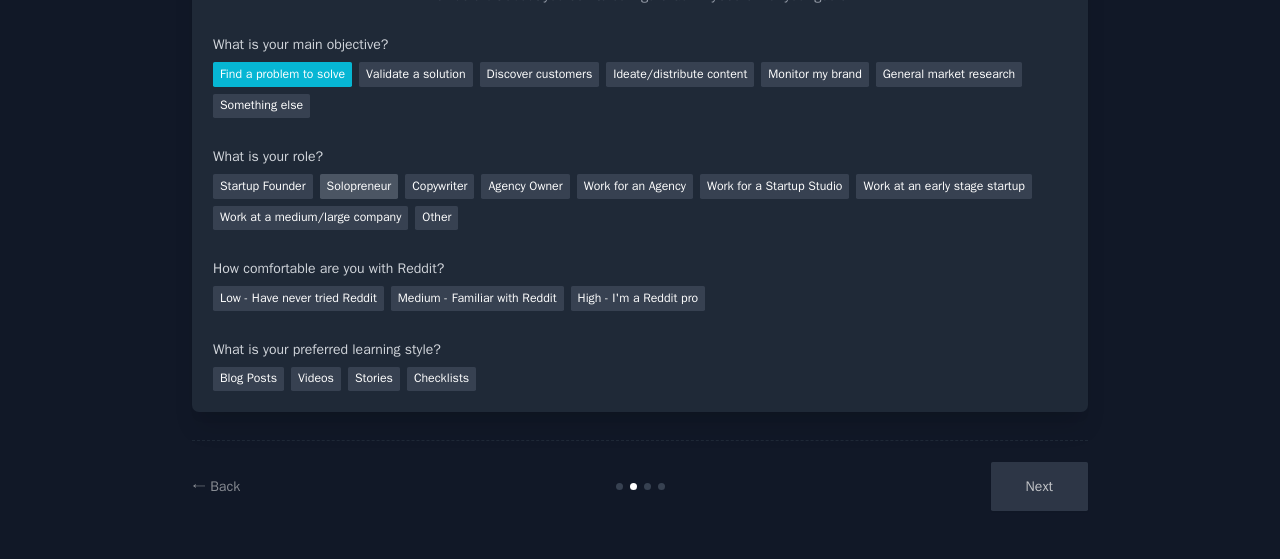 click on "Solopreneur" at bounding box center (359, 186) 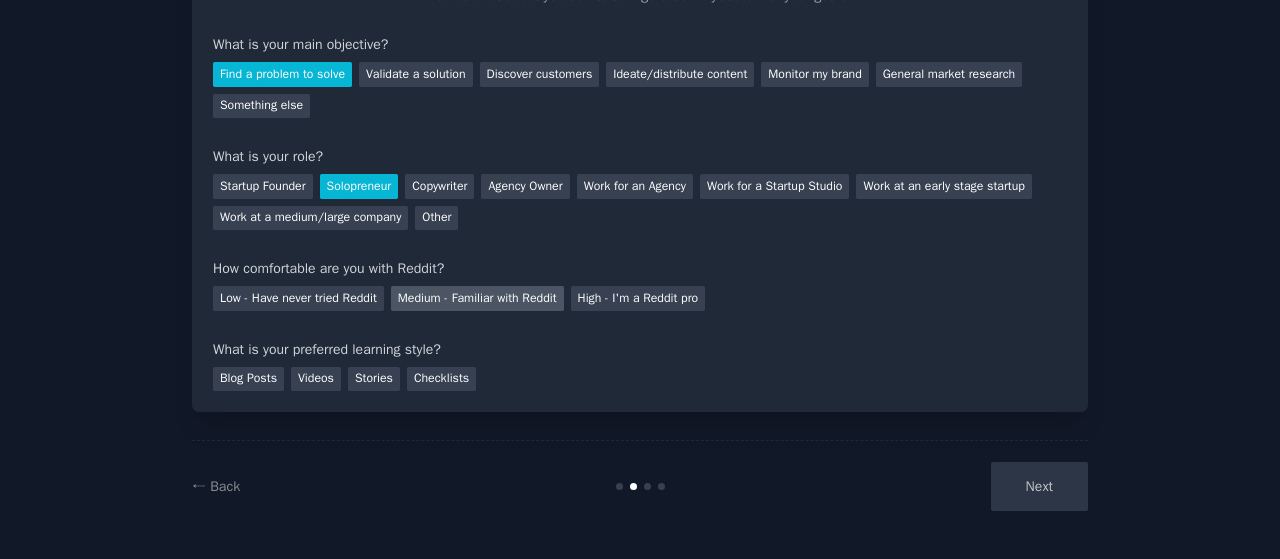 click on "Medium - Familiar with Reddit" at bounding box center [477, 298] 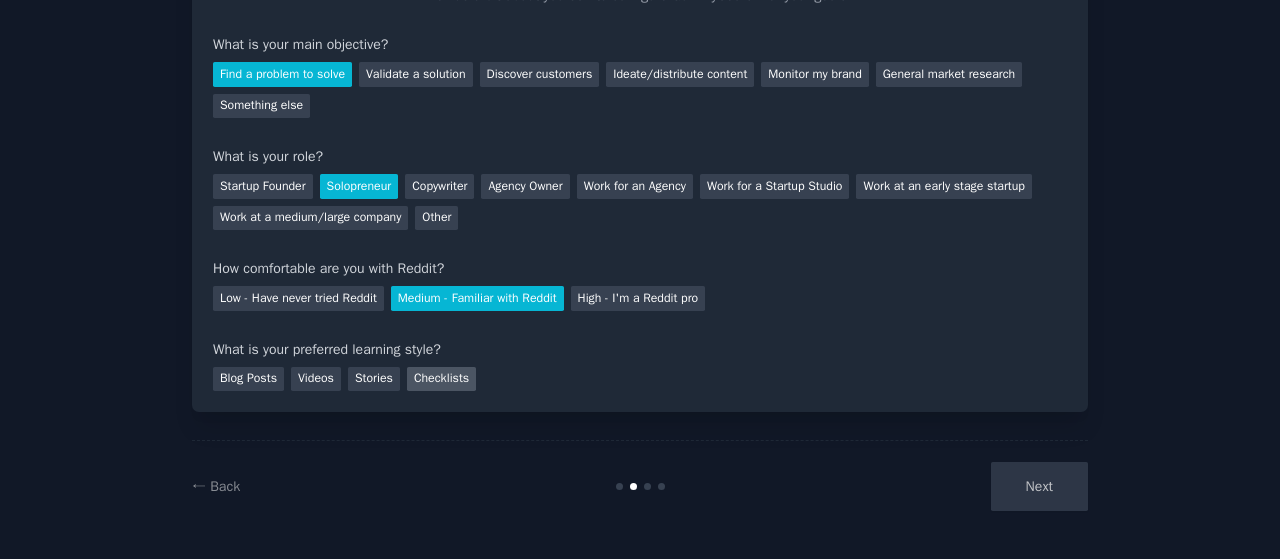 click on "Checklists" at bounding box center [441, 379] 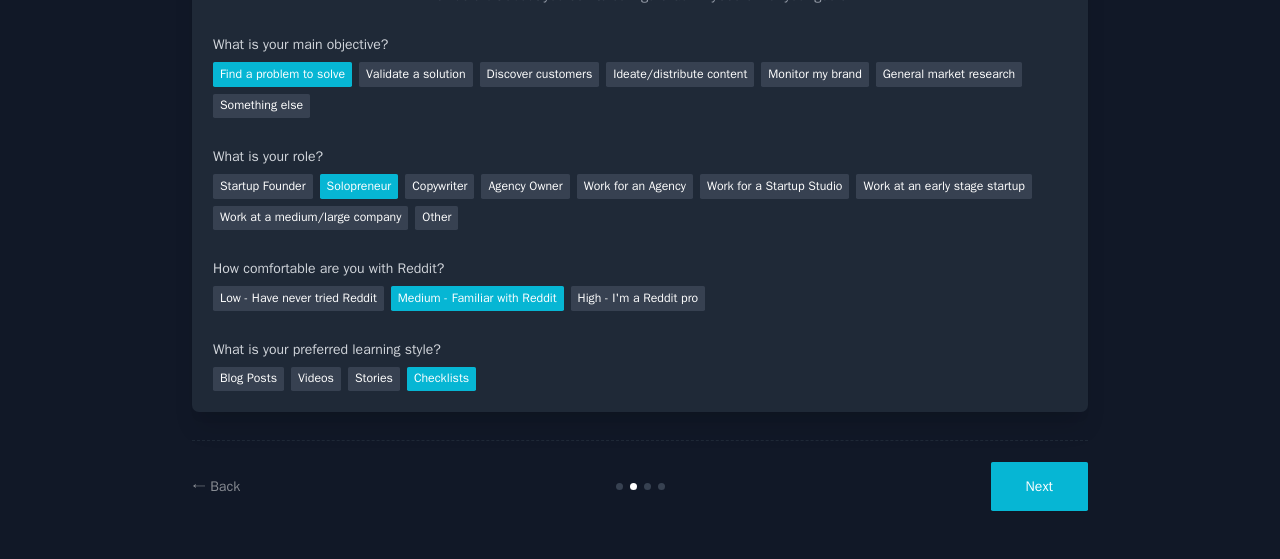 click on "Next" at bounding box center [1039, 486] 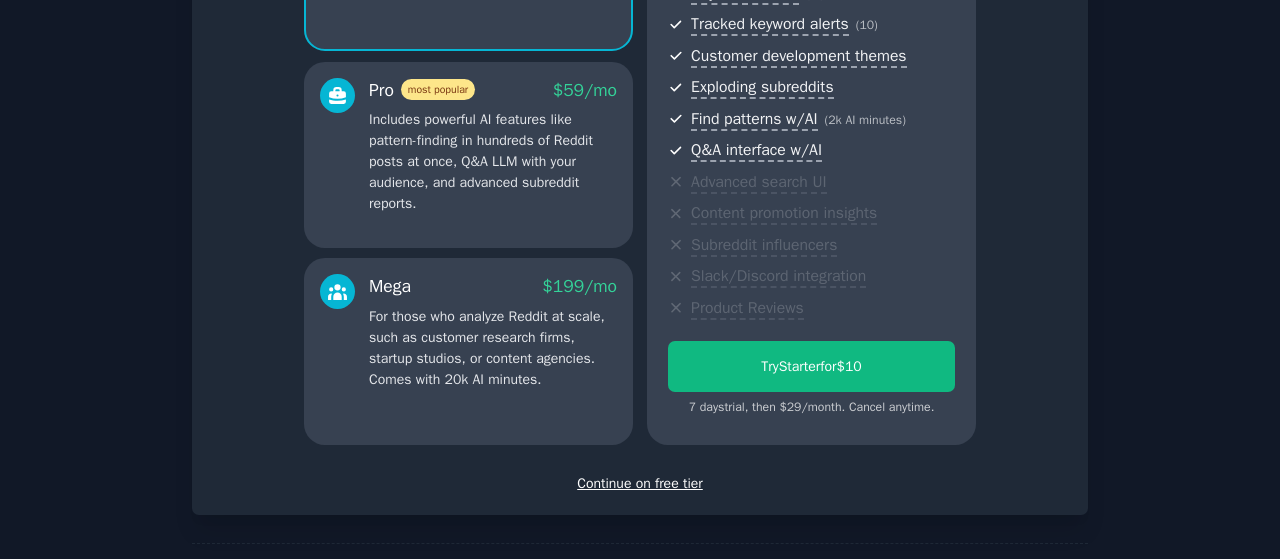 scroll, scrollTop: 324, scrollLeft: 0, axis: vertical 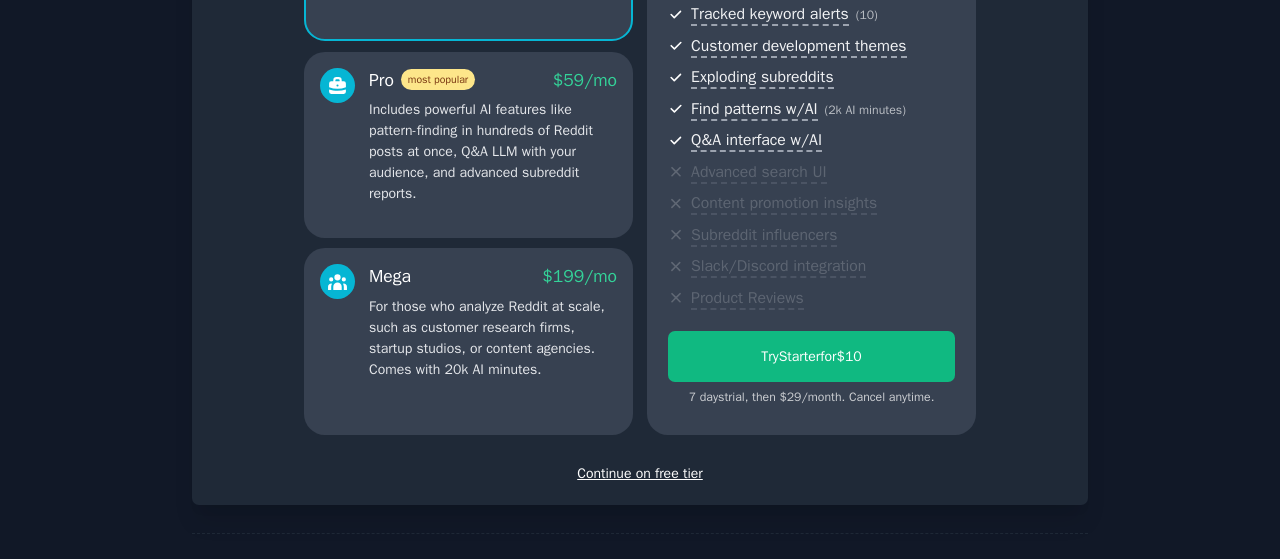 click on "Continue on free tier" at bounding box center (640, 473) 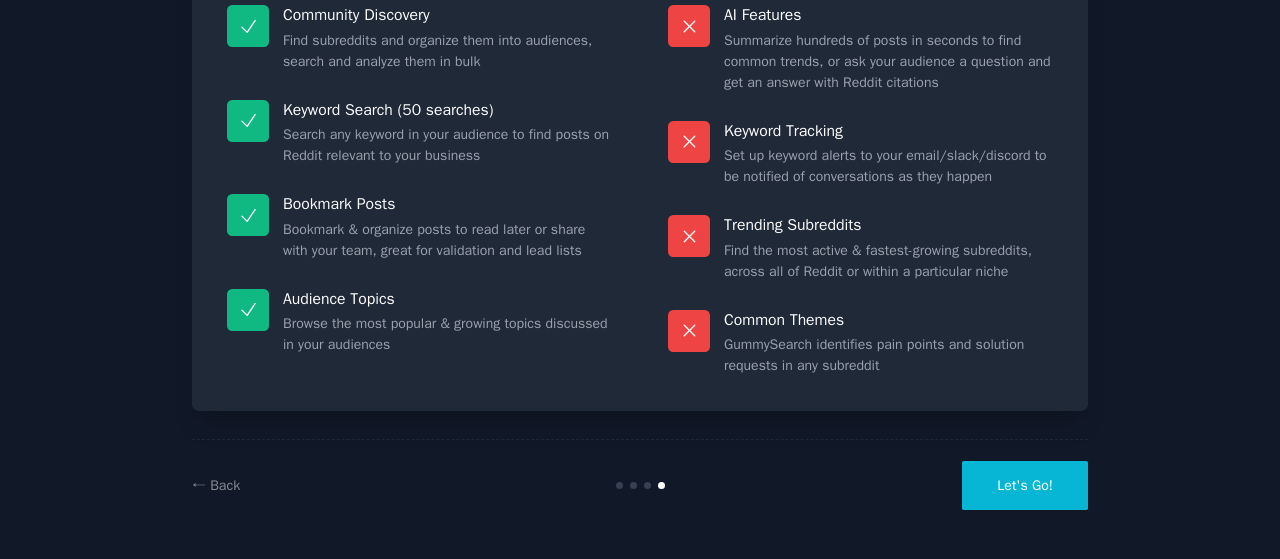 scroll, scrollTop: 219, scrollLeft: 0, axis: vertical 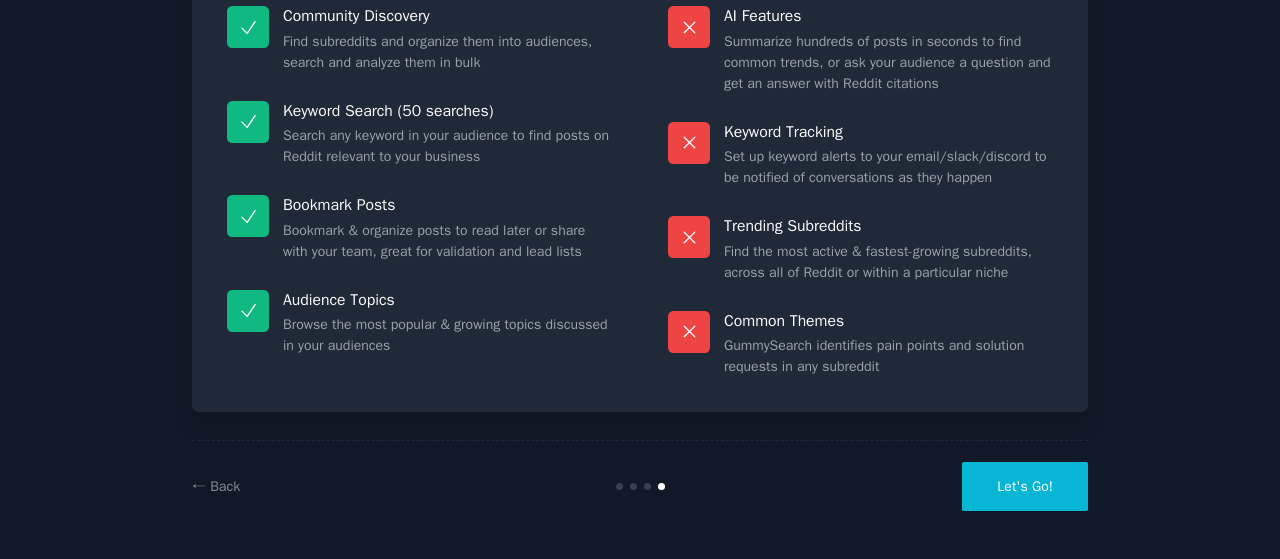 click on "Let's Go!" at bounding box center [1025, 486] 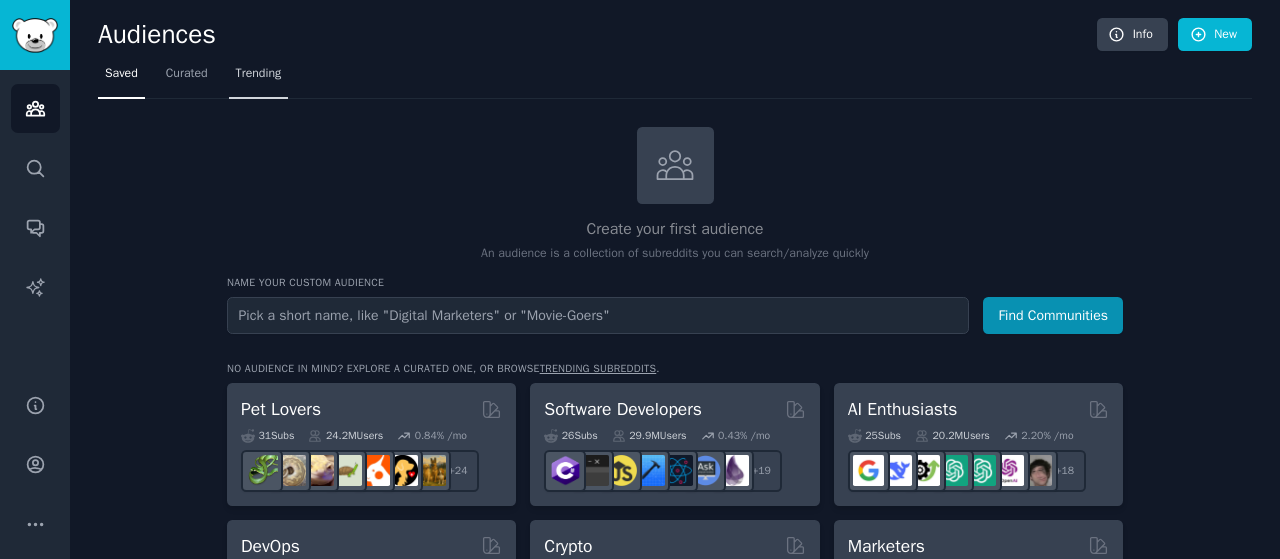 click on "Trending" at bounding box center (259, 74) 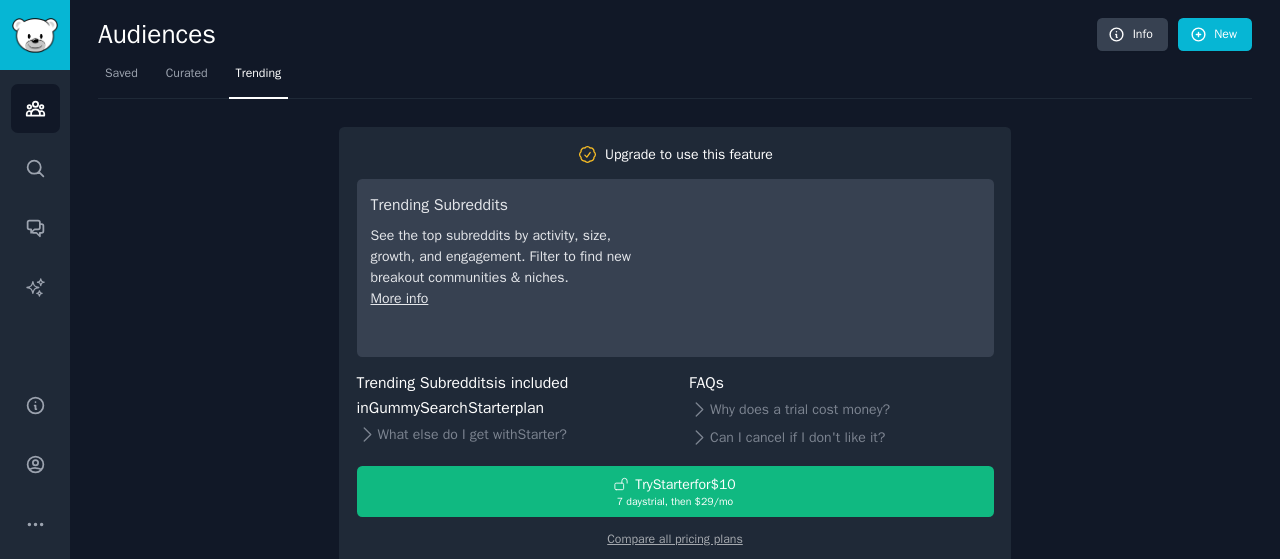 scroll, scrollTop: 33, scrollLeft: 0, axis: vertical 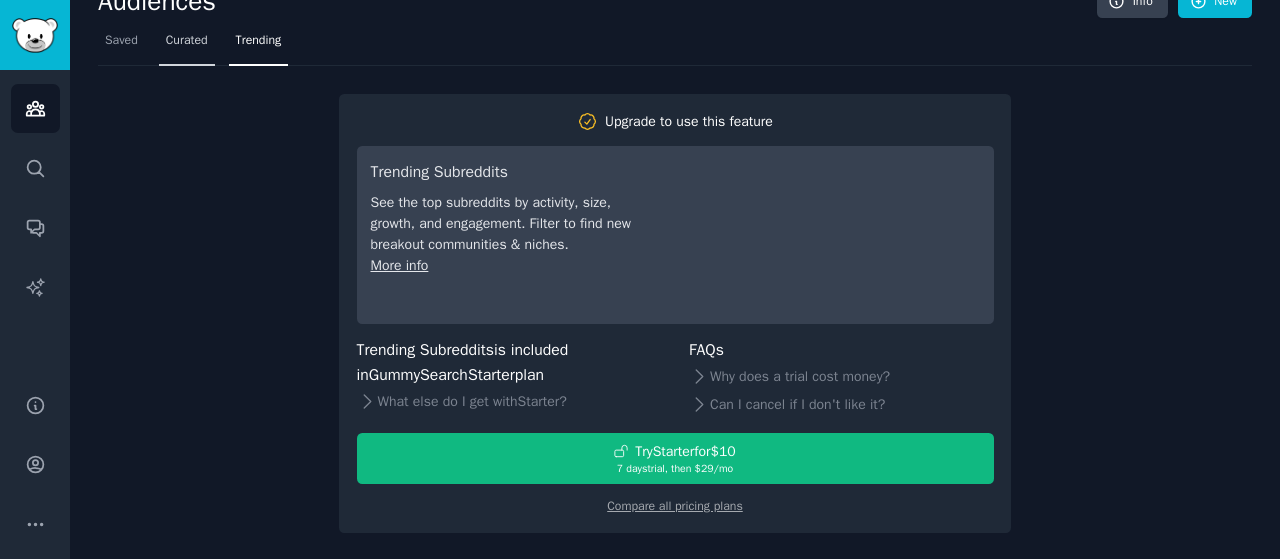 click on "Curated" at bounding box center [187, 41] 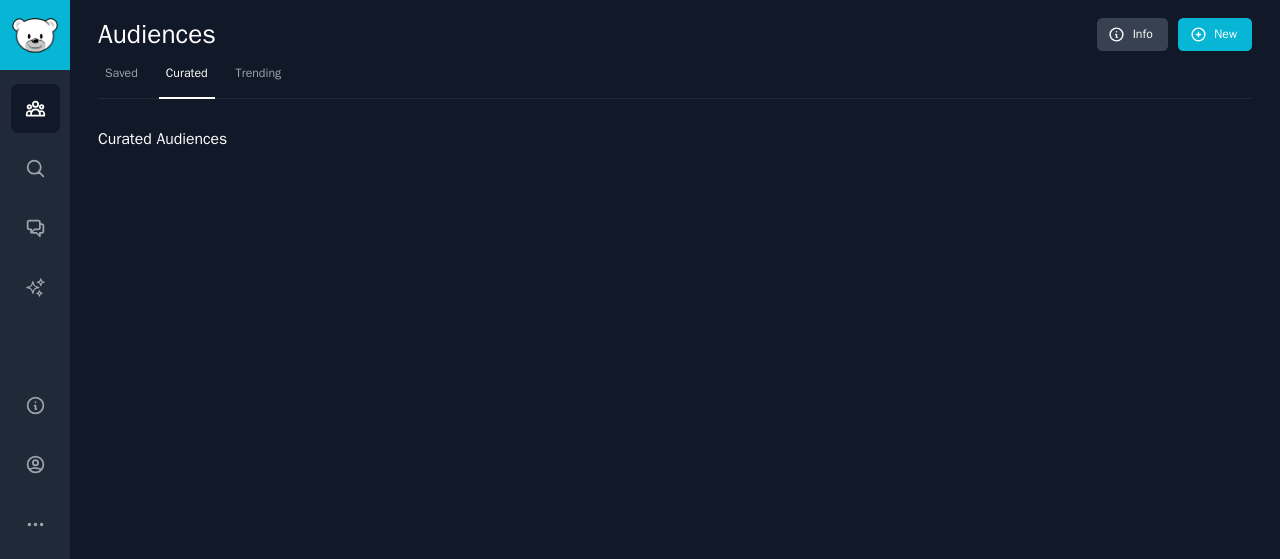 scroll, scrollTop: 0, scrollLeft: 0, axis: both 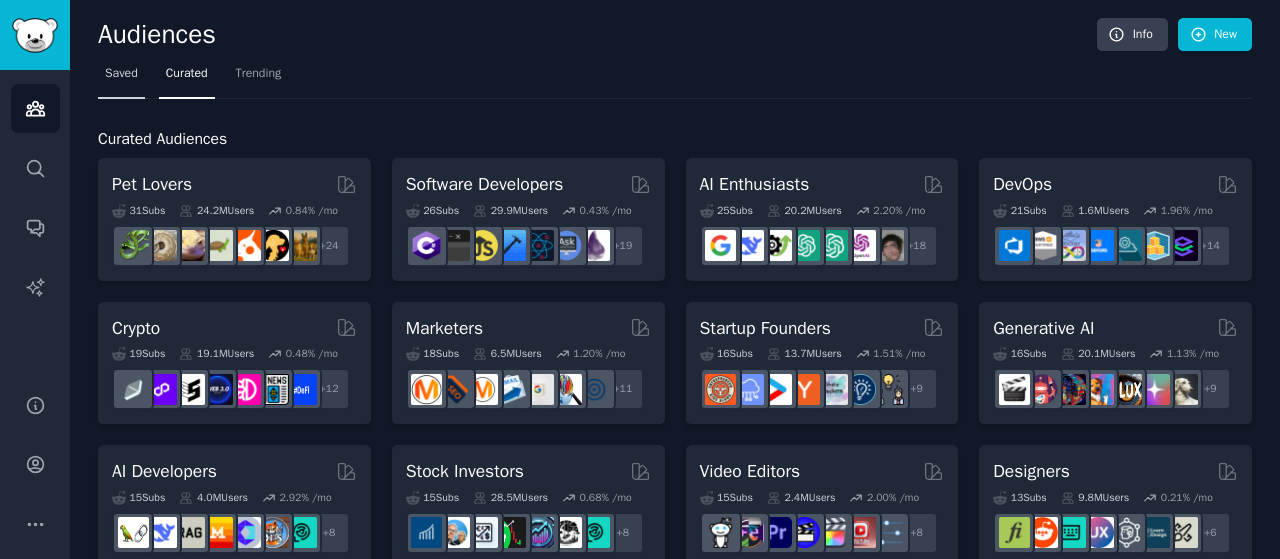 click on "Saved" at bounding box center (121, 78) 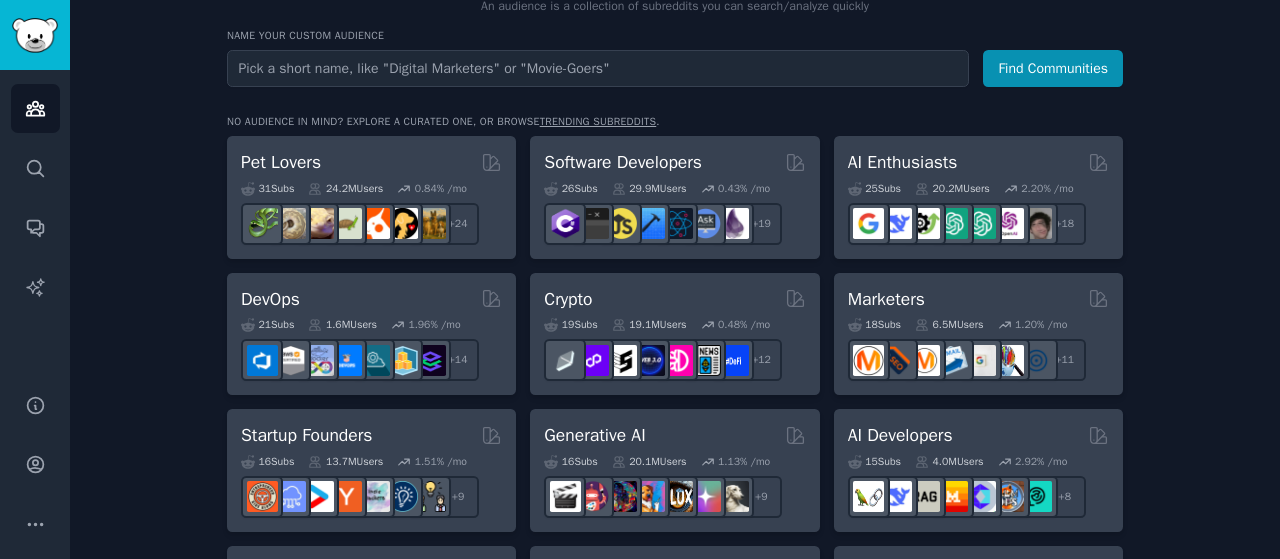 scroll, scrollTop: 263, scrollLeft: 0, axis: vertical 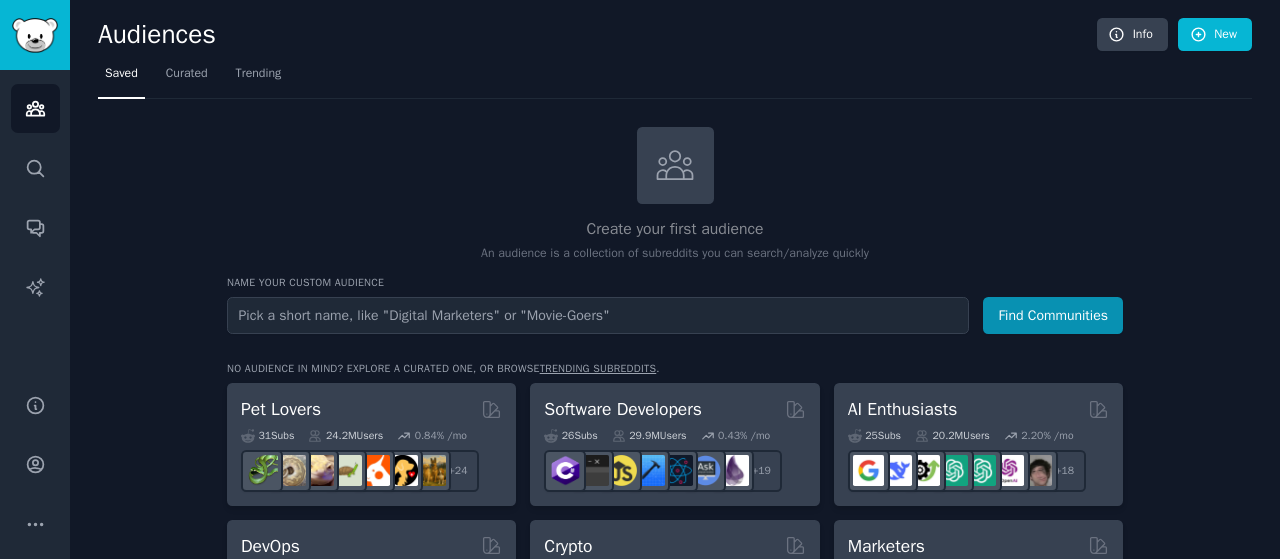 click at bounding box center (598, 315) 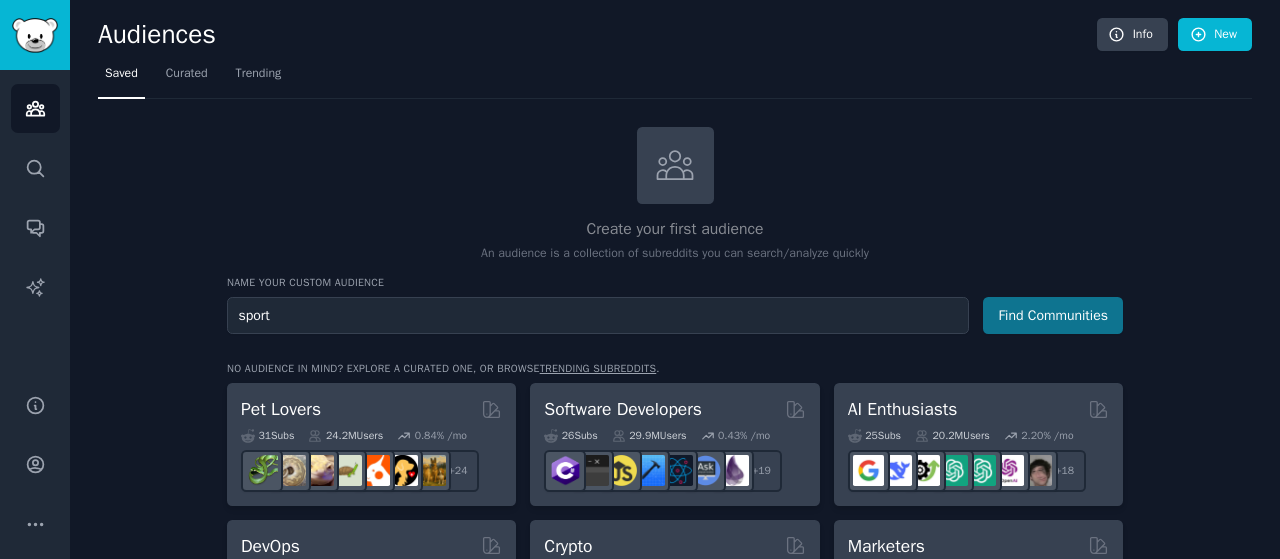 type on "sport" 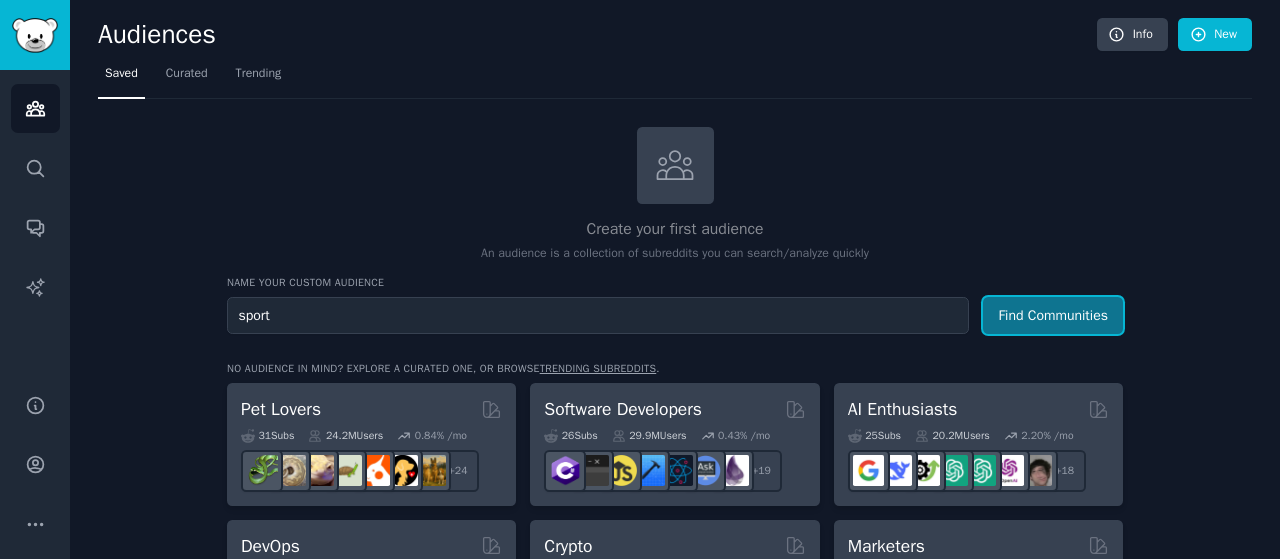 click on "Find Communities" at bounding box center [1053, 315] 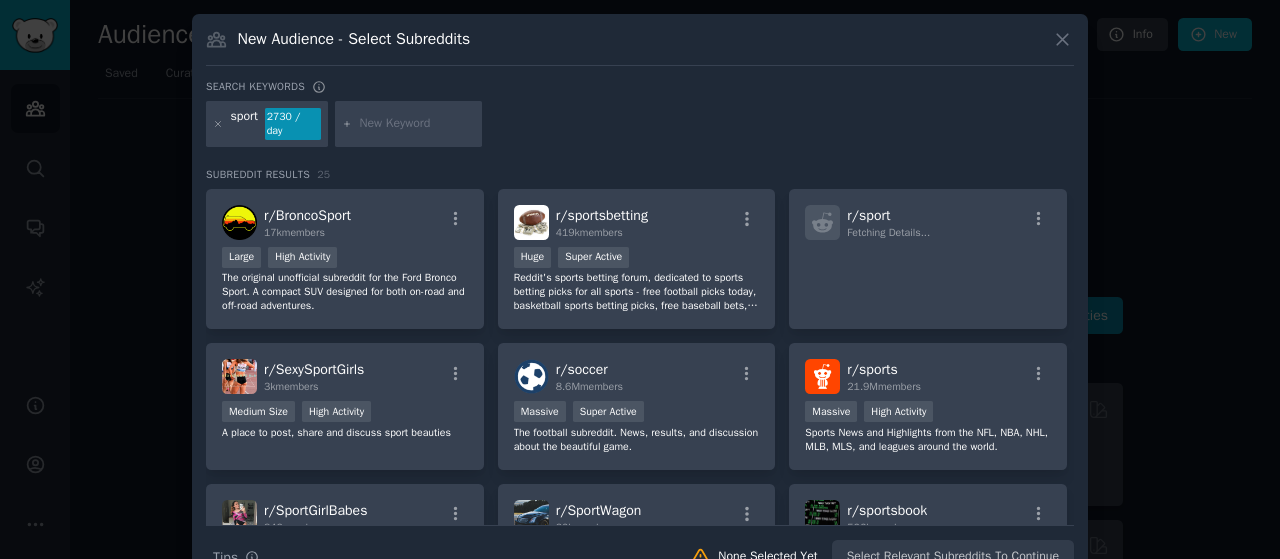 click on "sport 2730 / day" at bounding box center (640, 127) 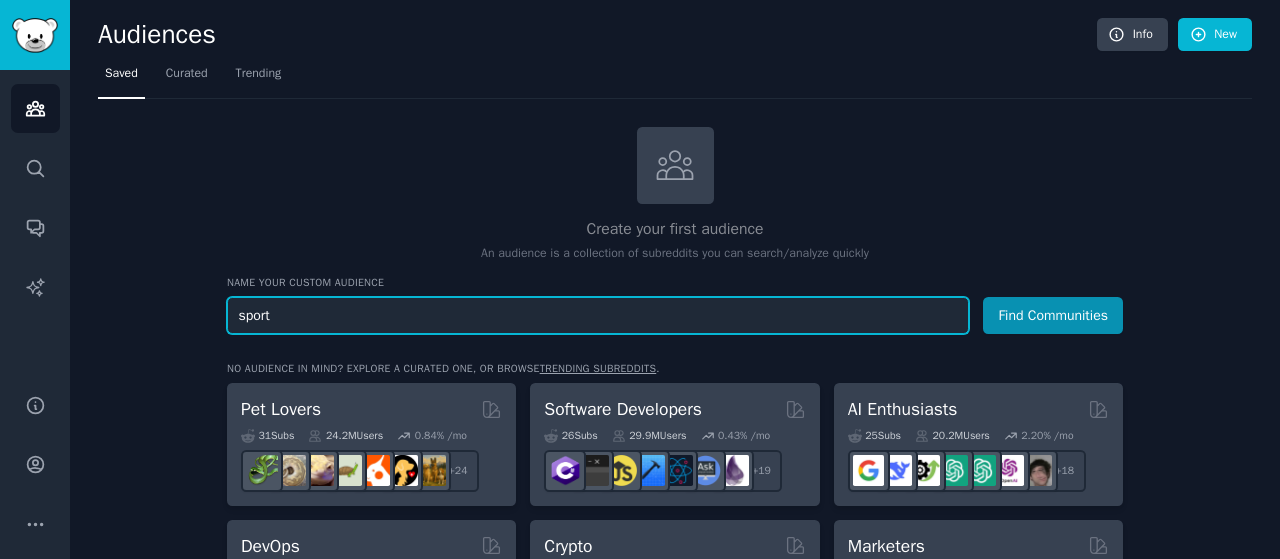 click on "sport" at bounding box center (598, 315) 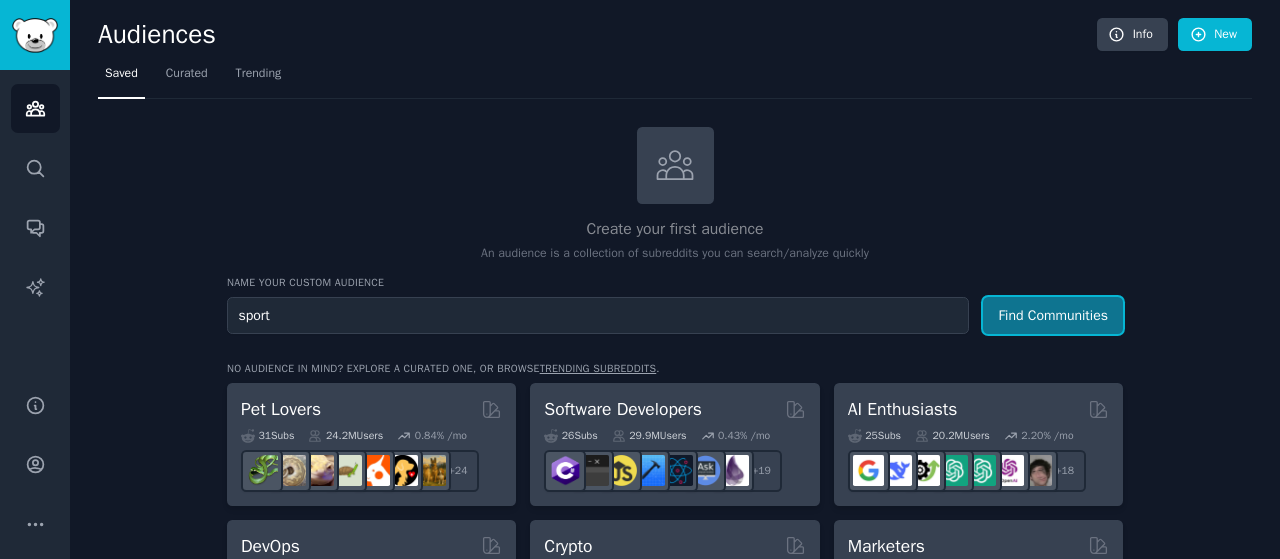 click on "Find Communities" at bounding box center (1053, 315) 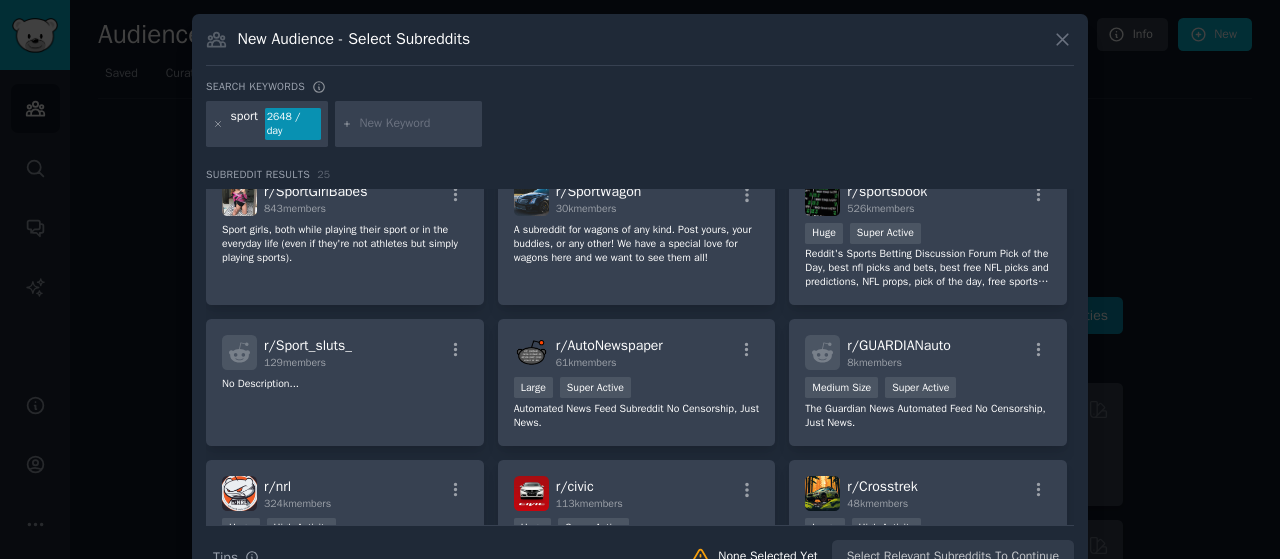 scroll, scrollTop: 324, scrollLeft: 0, axis: vertical 